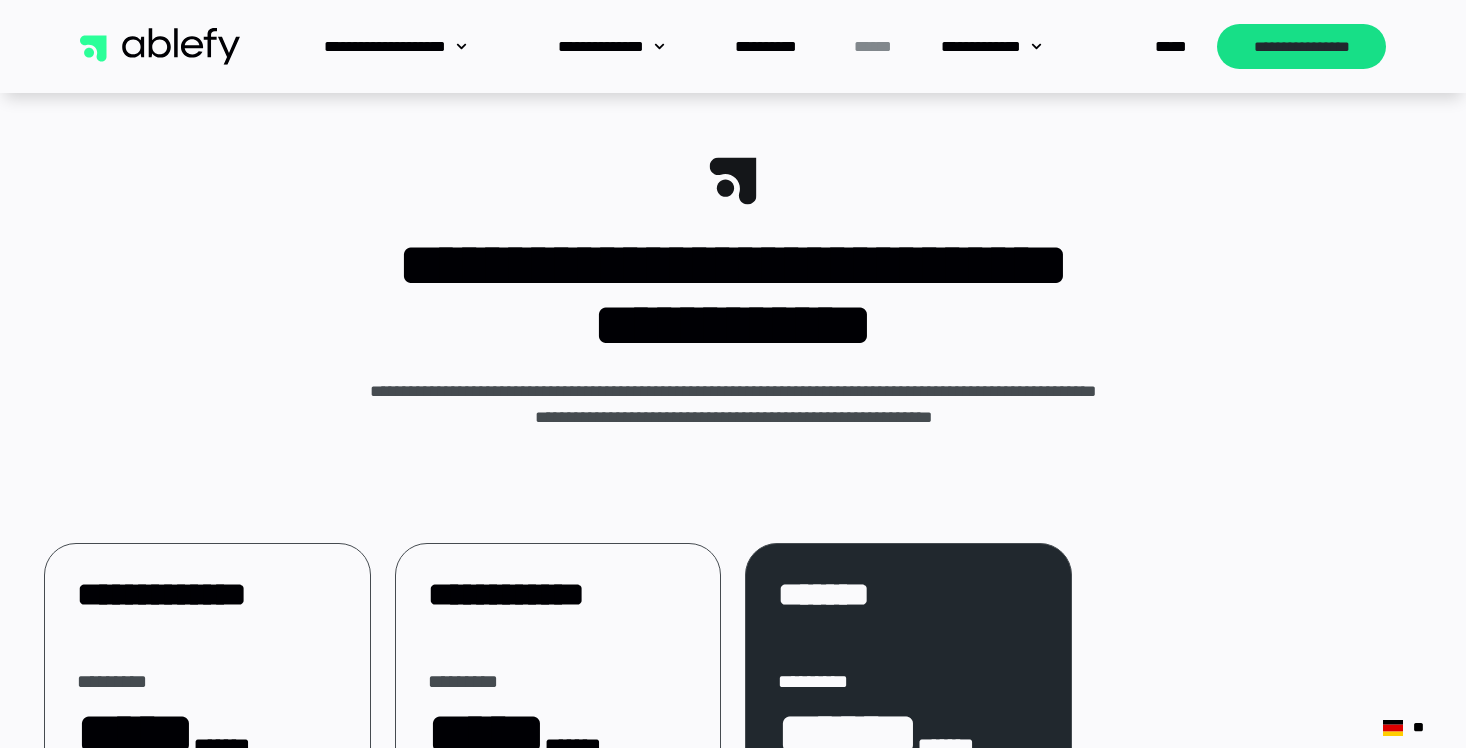 scroll, scrollTop: 489, scrollLeft: 0, axis: vertical 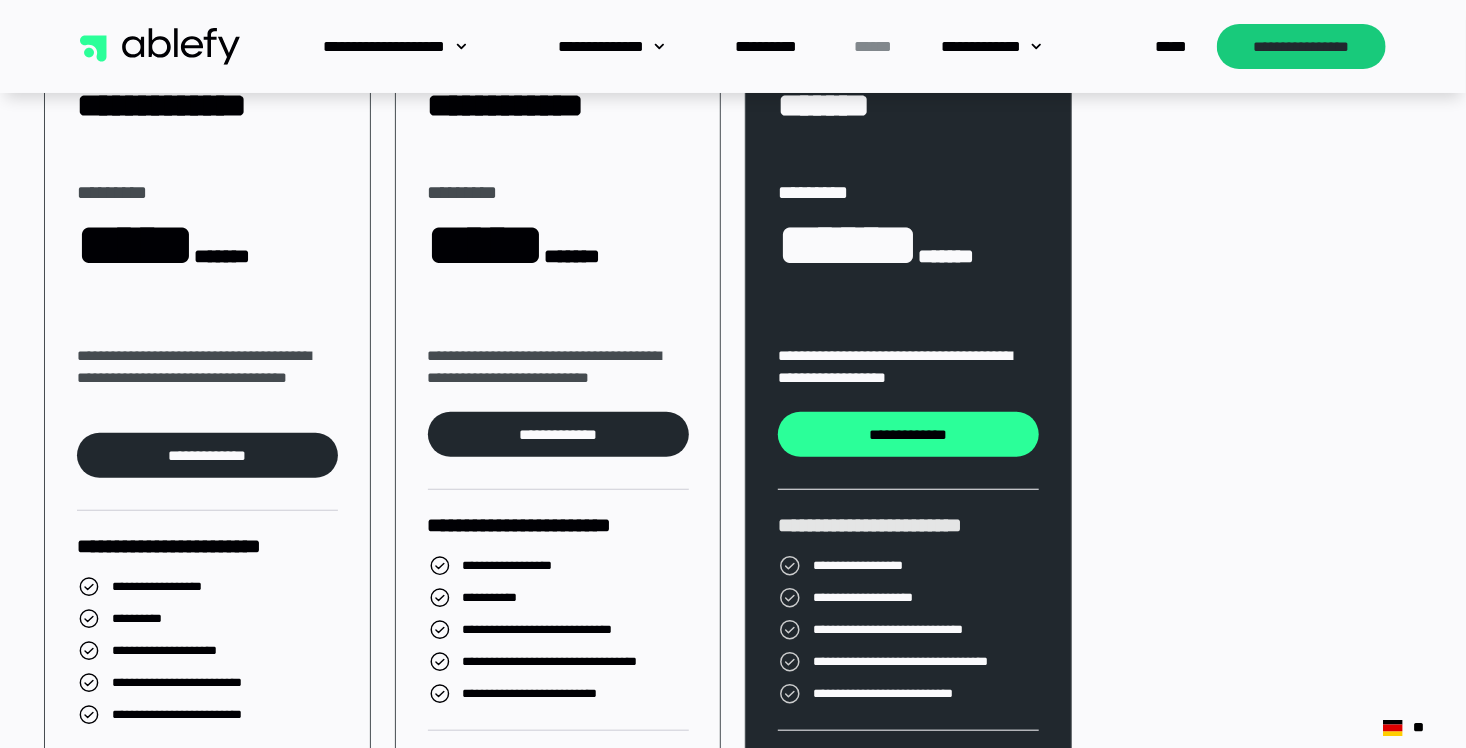 click on "**********" at bounding box center (1301, 46) 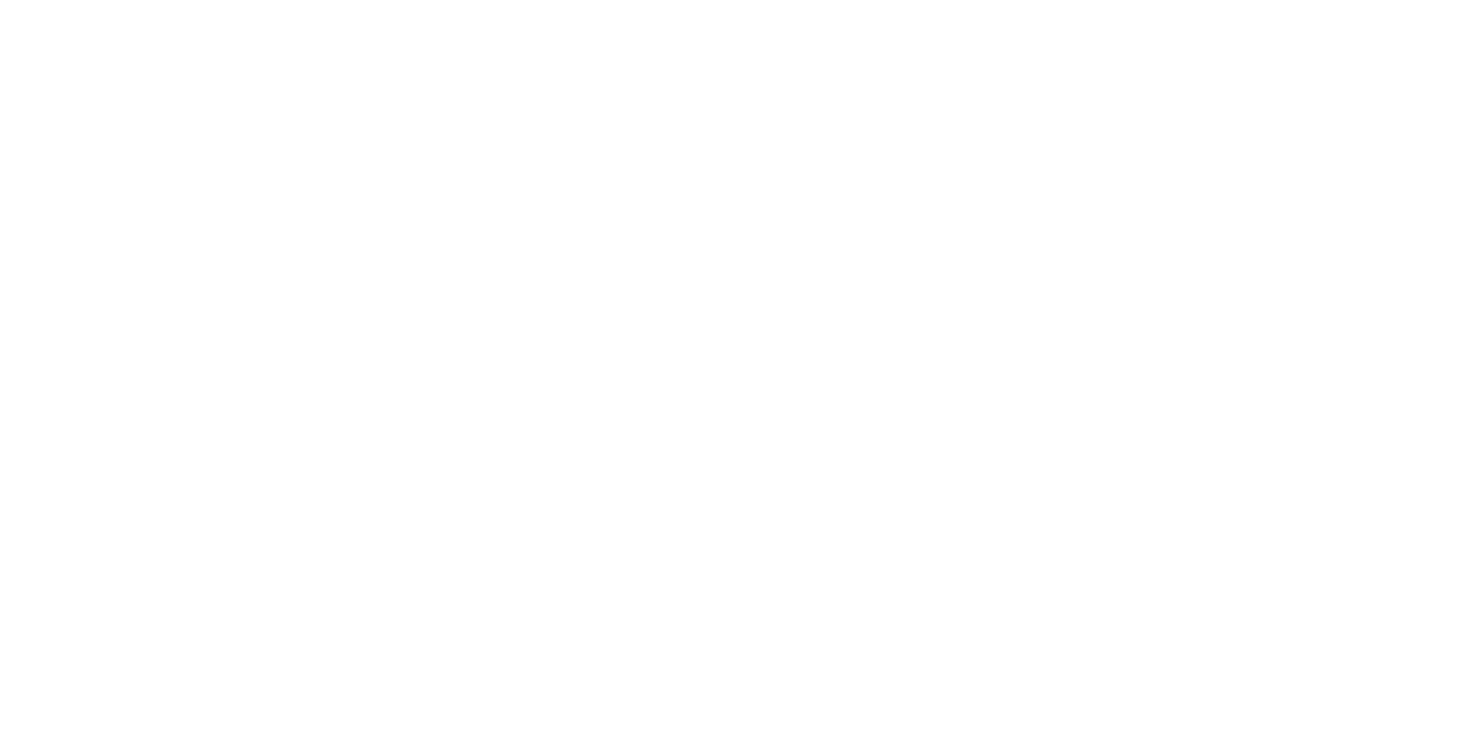 scroll, scrollTop: 0, scrollLeft: 0, axis: both 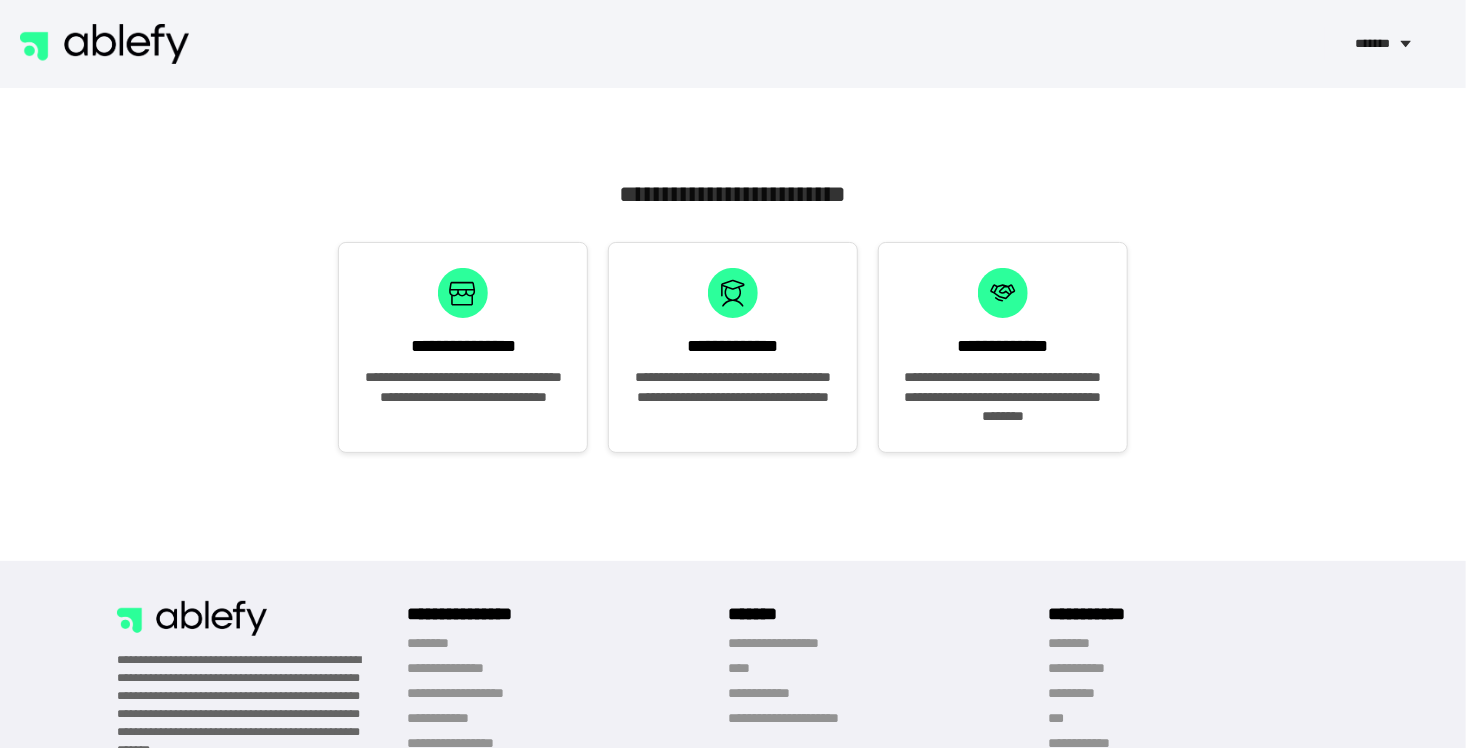 click on "**********" at bounding box center [463, 397] 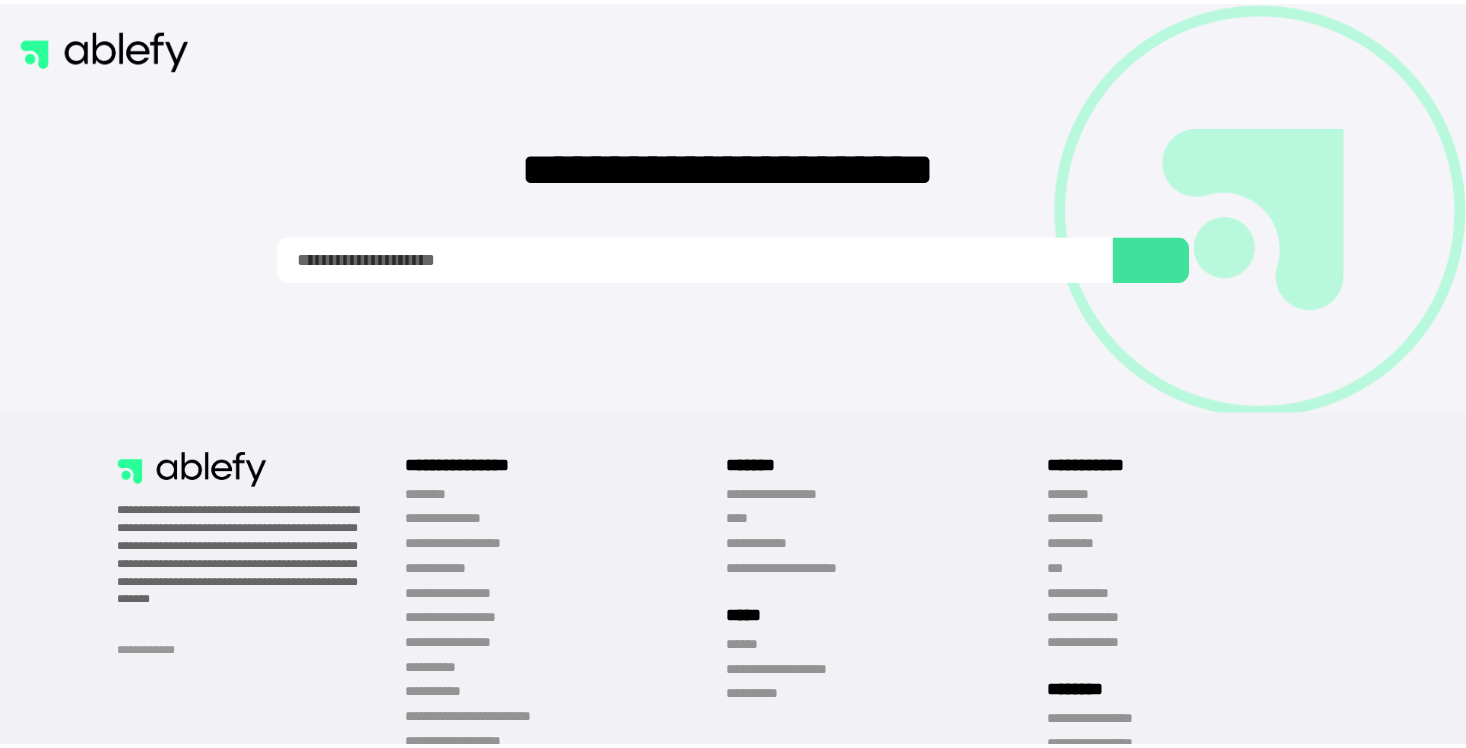 scroll, scrollTop: 0, scrollLeft: 0, axis: both 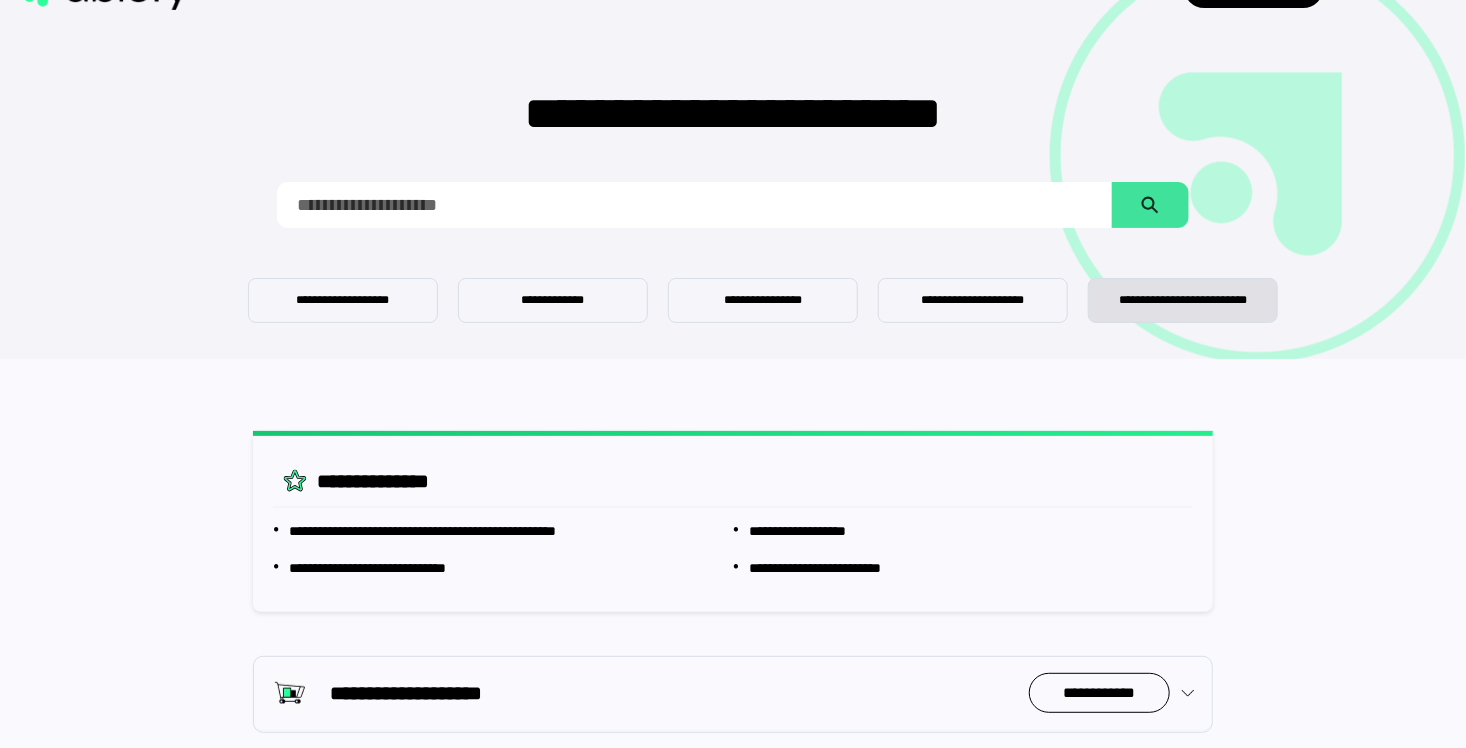 click on "**********" at bounding box center (1183, 300) 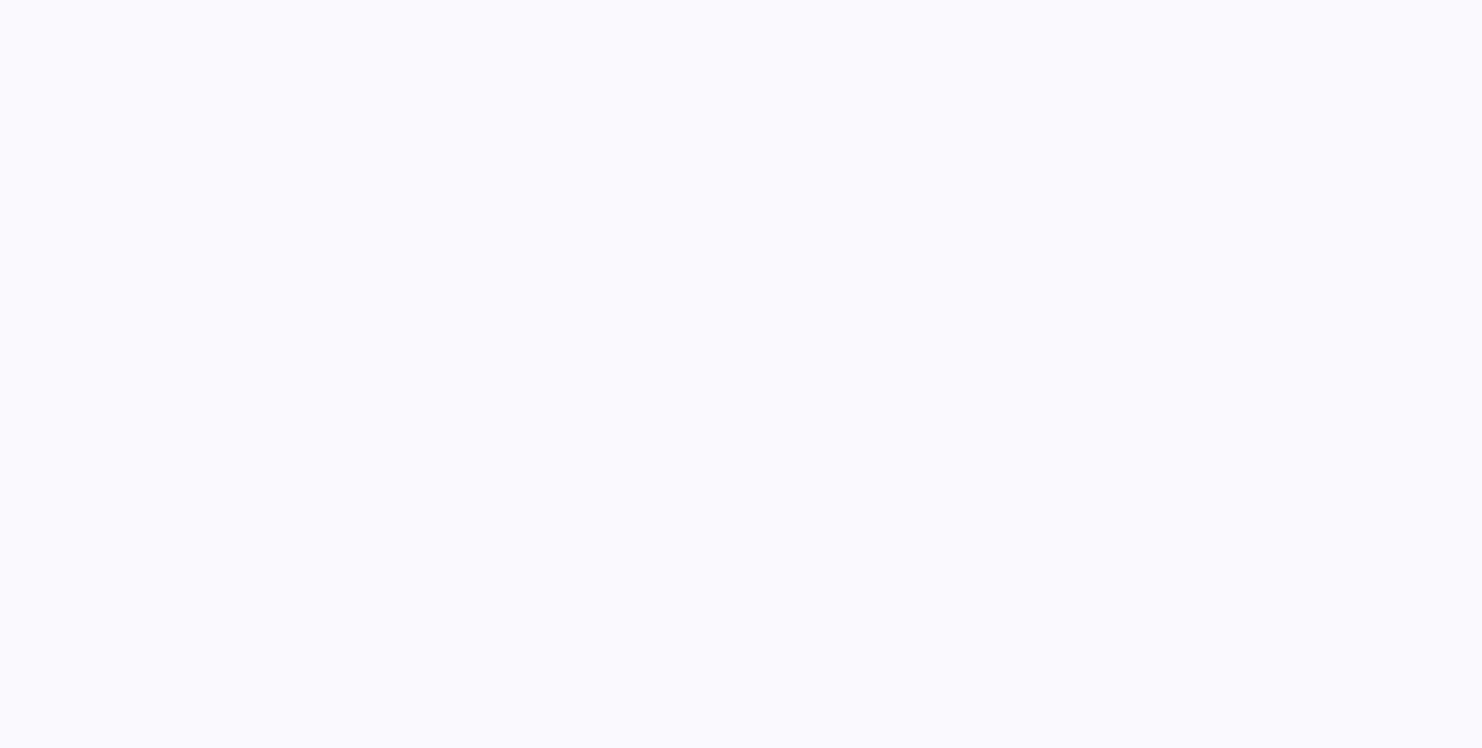 scroll, scrollTop: 0, scrollLeft: 0, axis: both 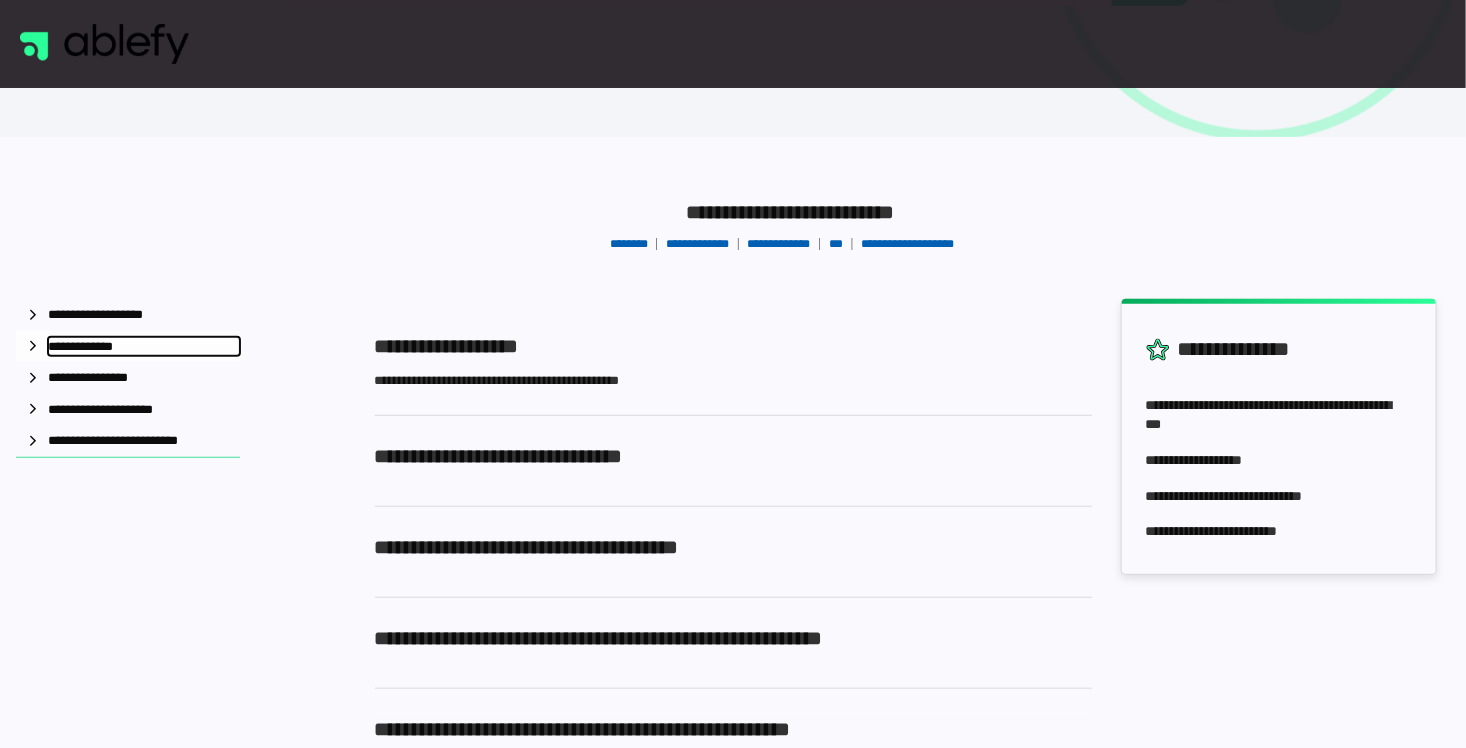 click on "**********" at bounding box center (94, 347) 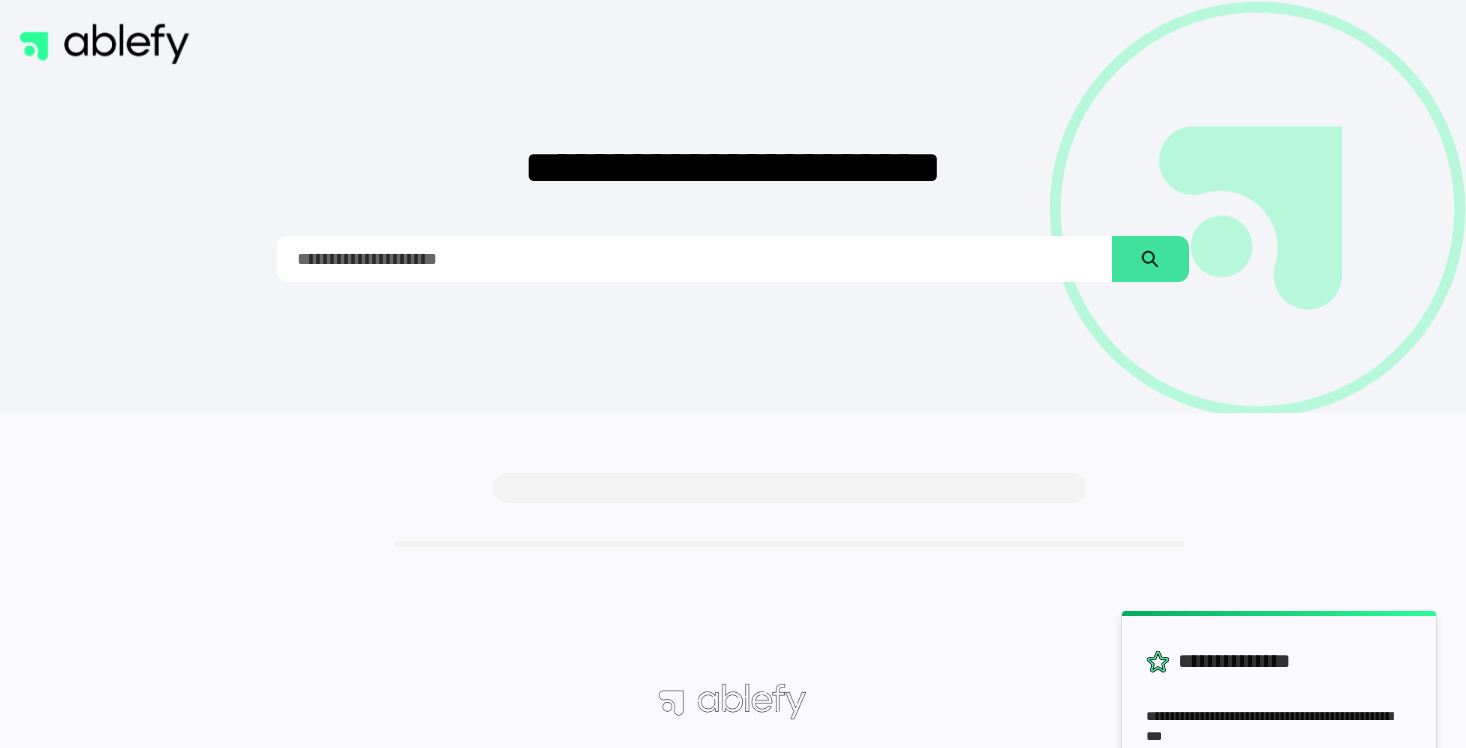 scroll, scrollTop: 0, scrollLeft: 0, axis: both 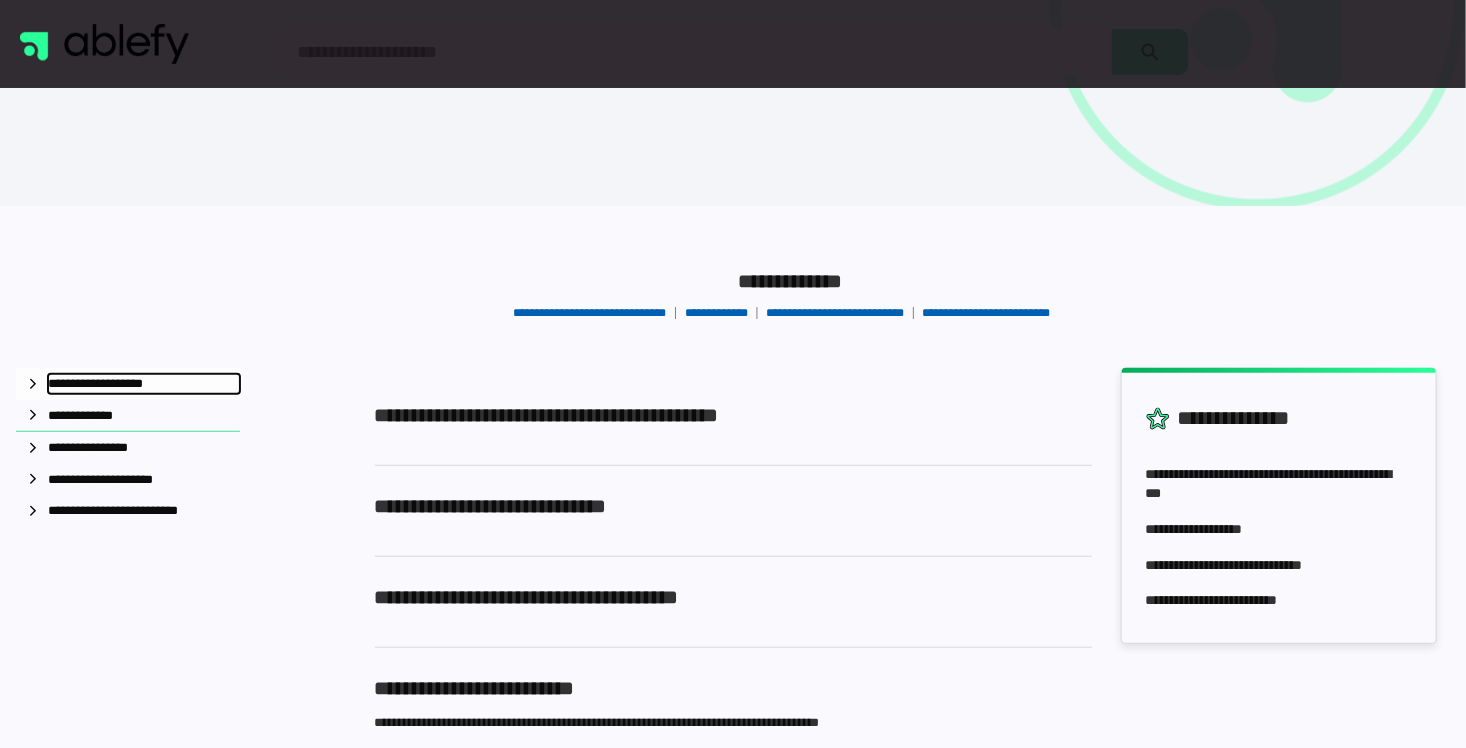 click on "**********" at bounding box center [106, 384] 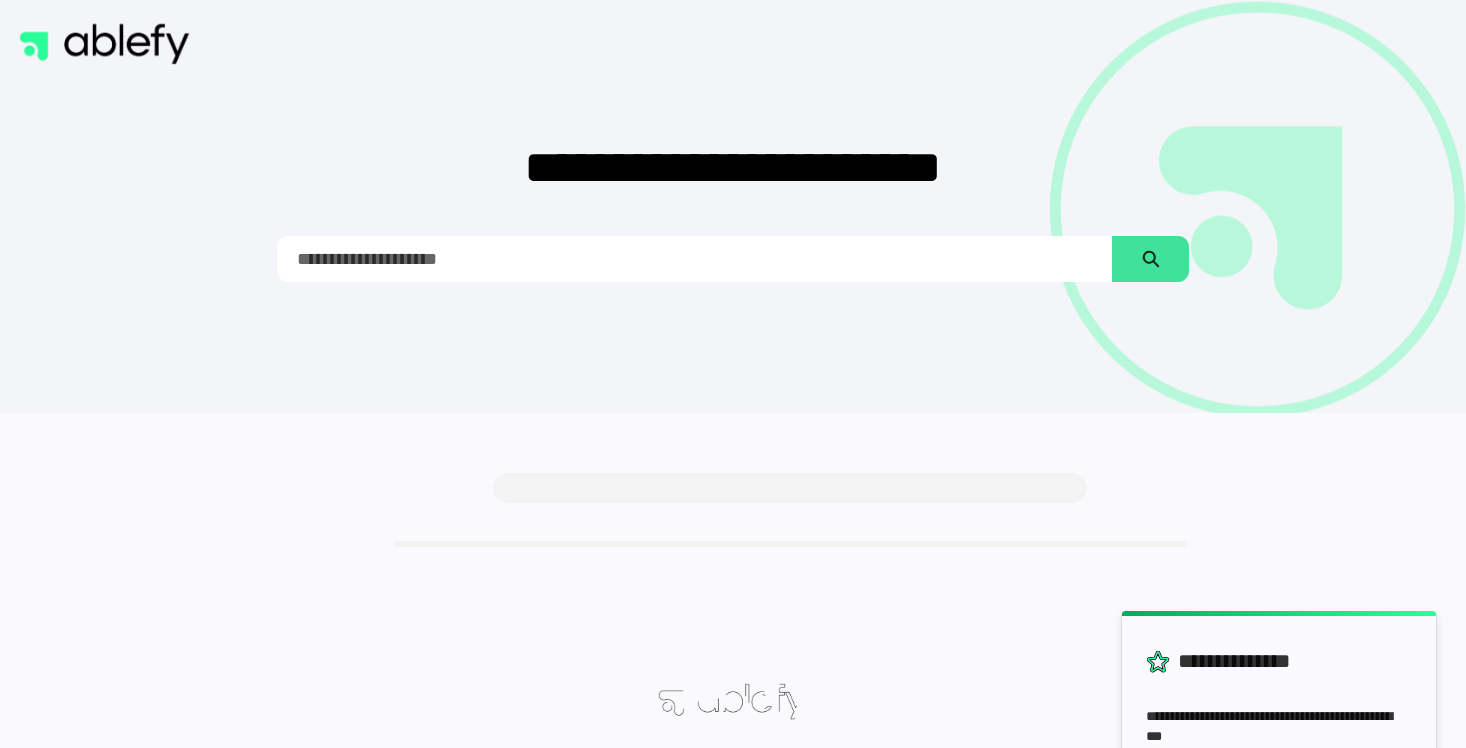 scroll, scrollTop: 0, scrollLeft: 0, axis: both 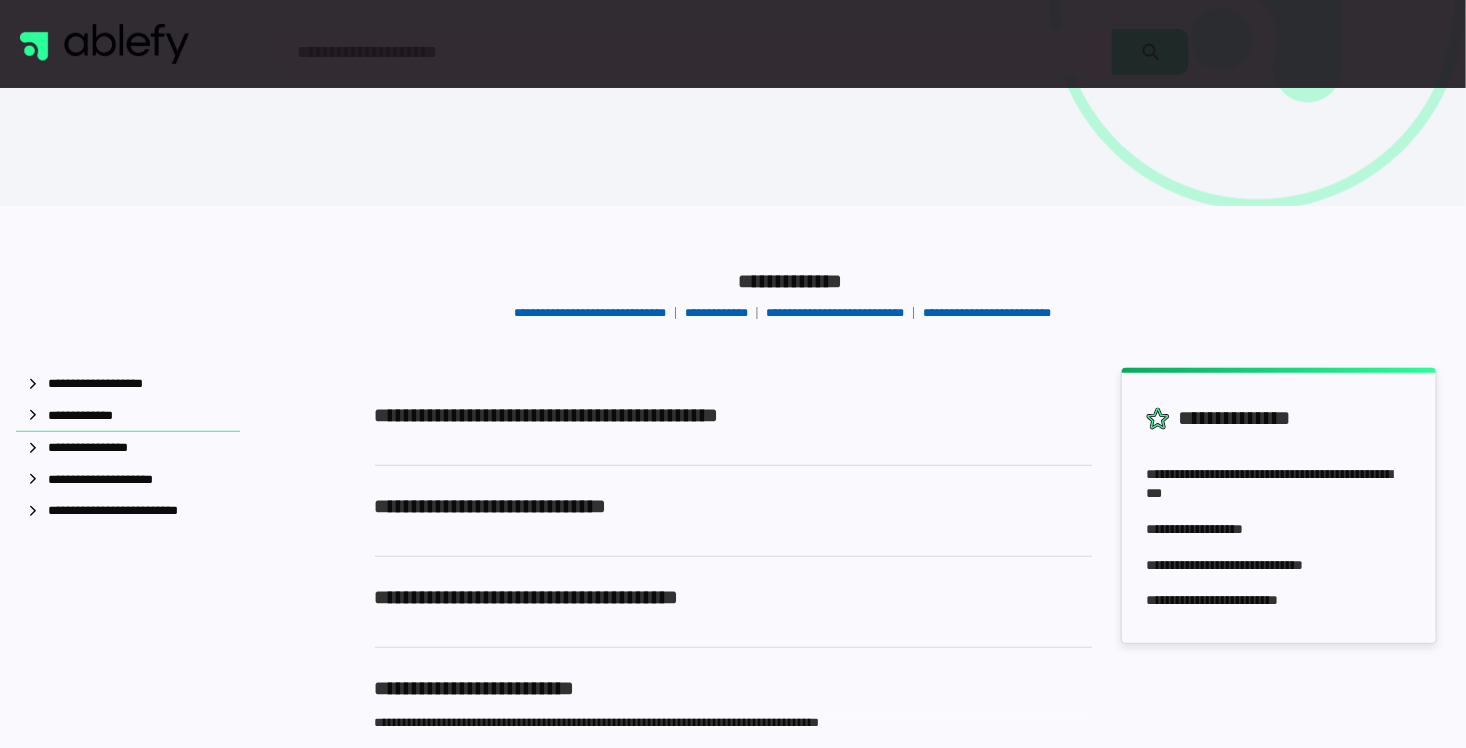 click at bounding box center [104, 44] 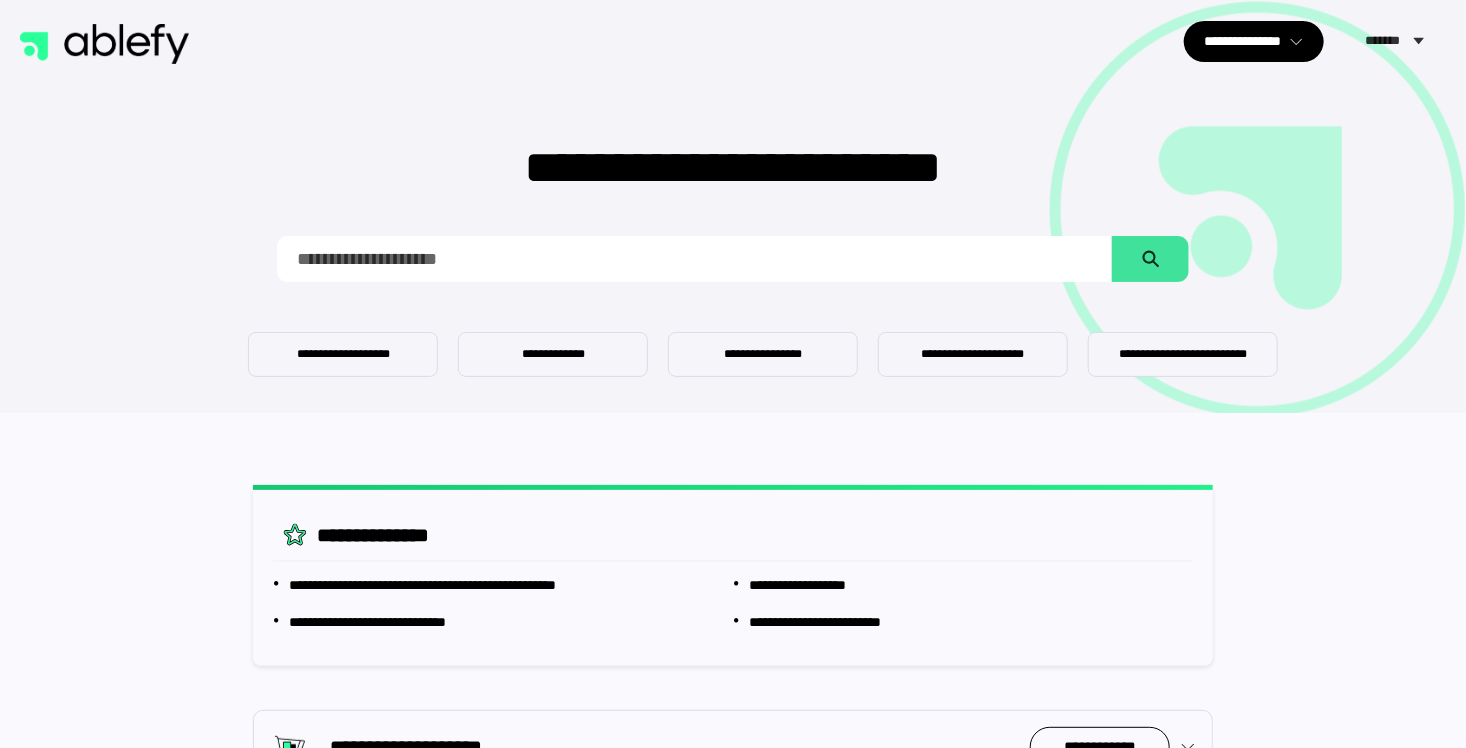 click at bounding box center [104, 44] 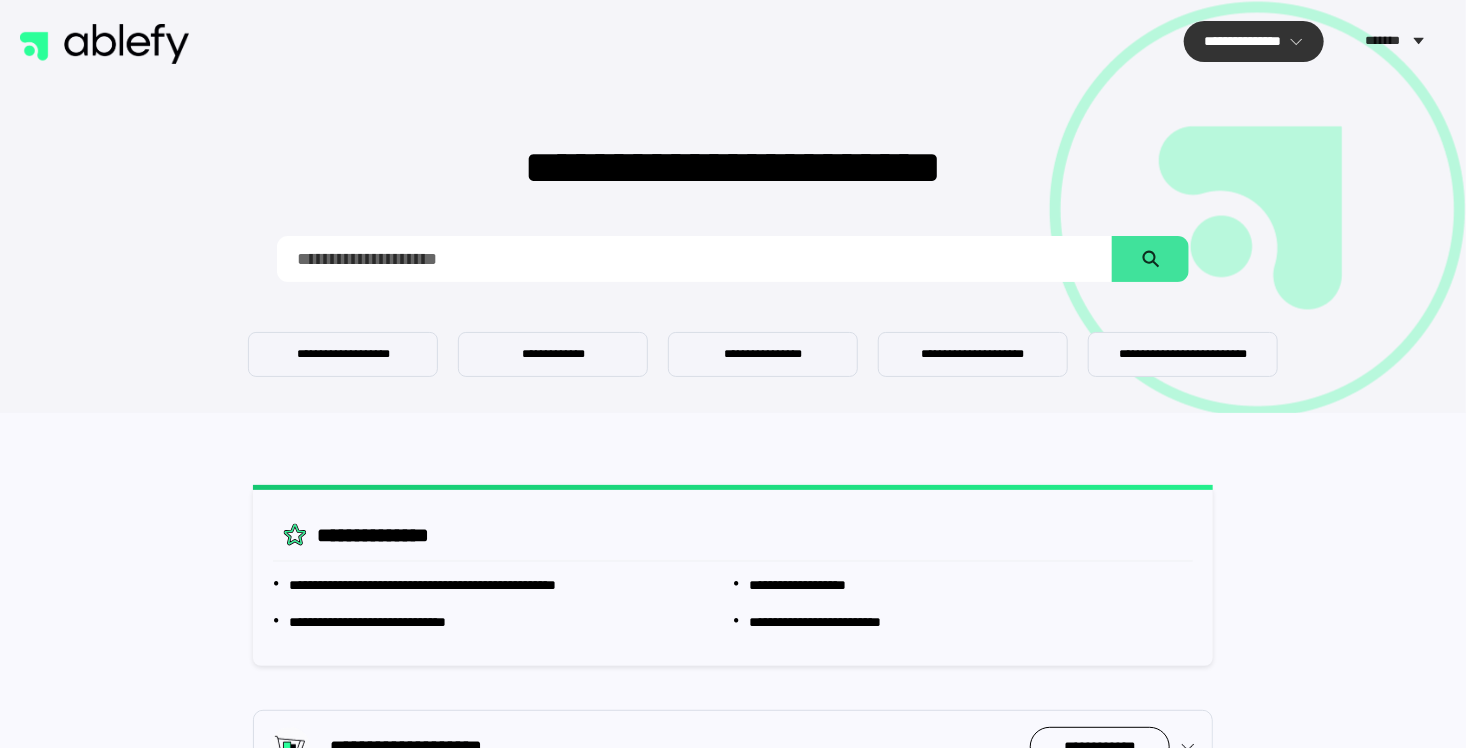 click on "**********" at bounding box center [1254, 41] 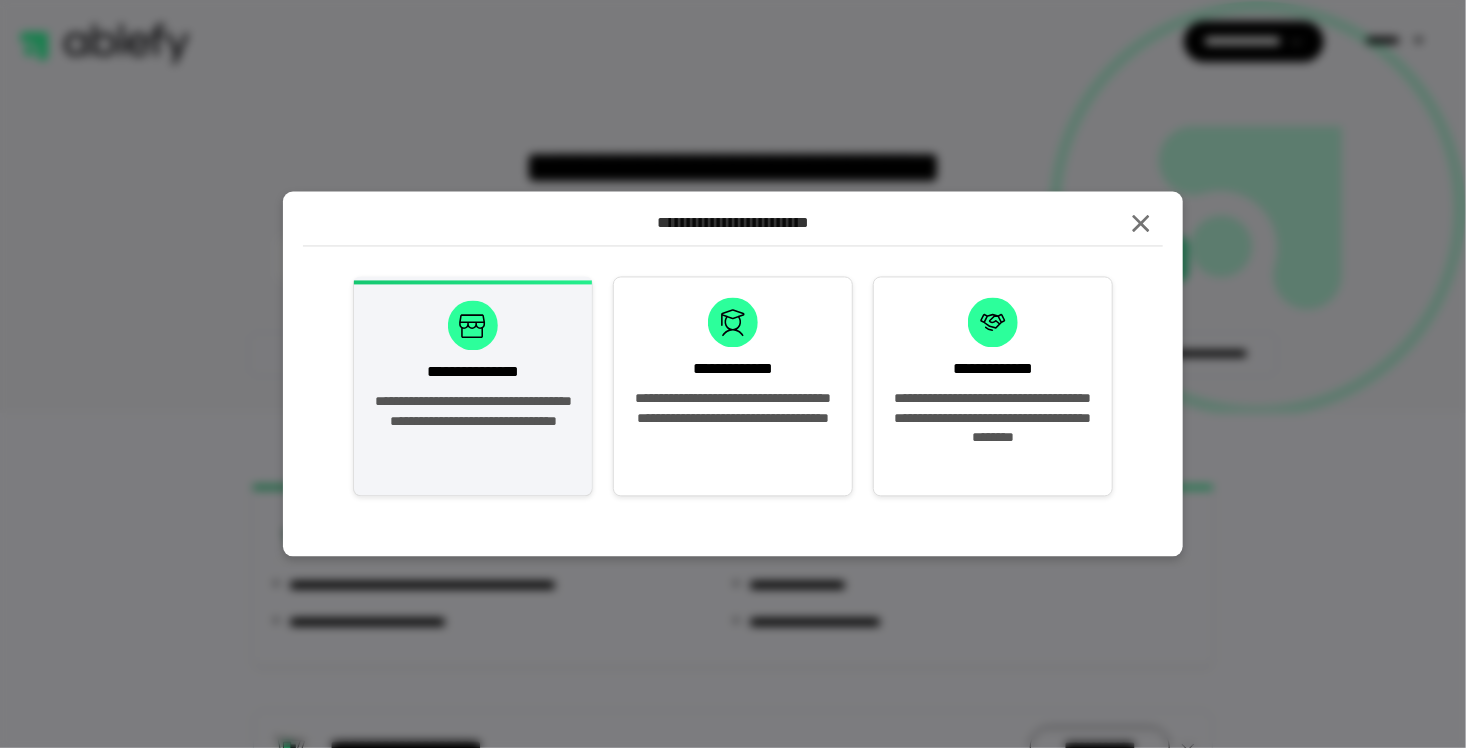 click 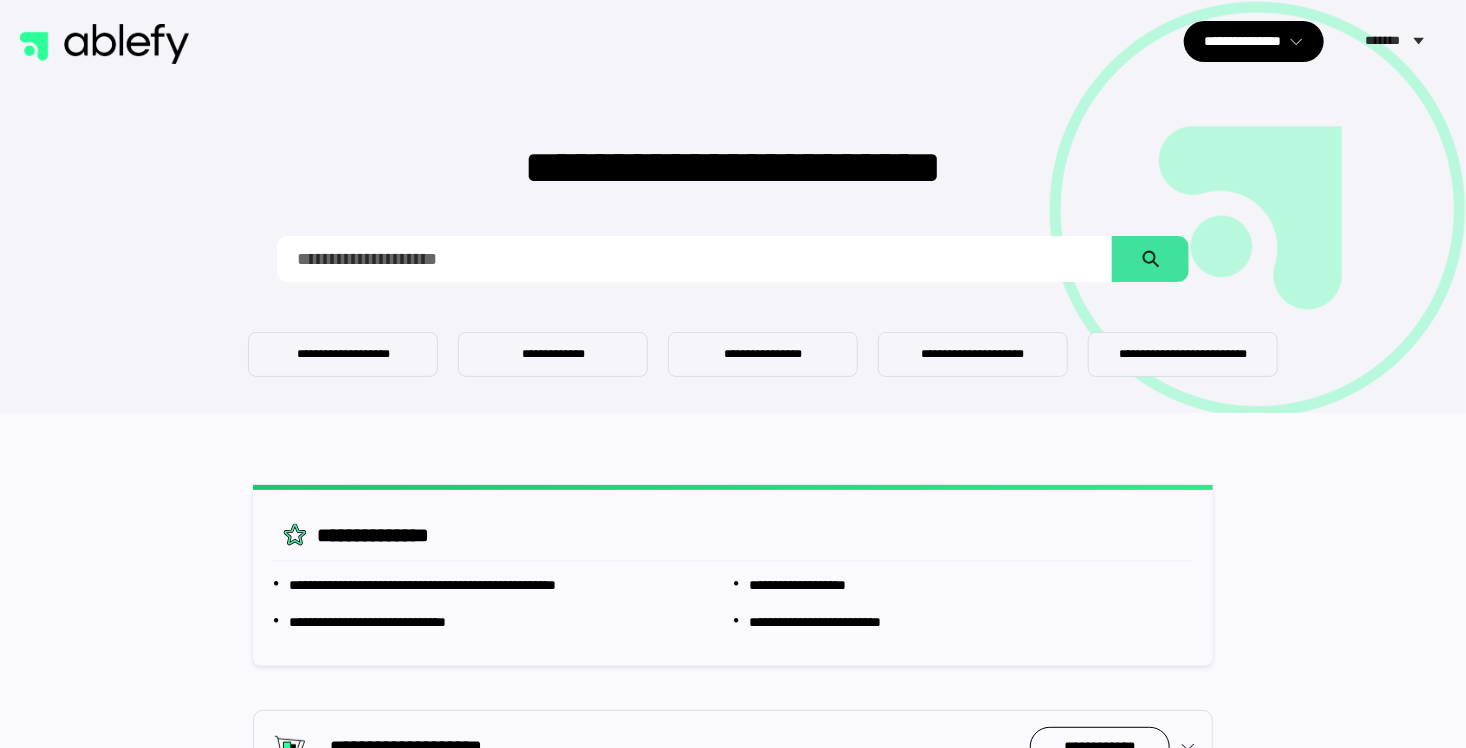 click on "*******" at bounding box center [1383, 41] 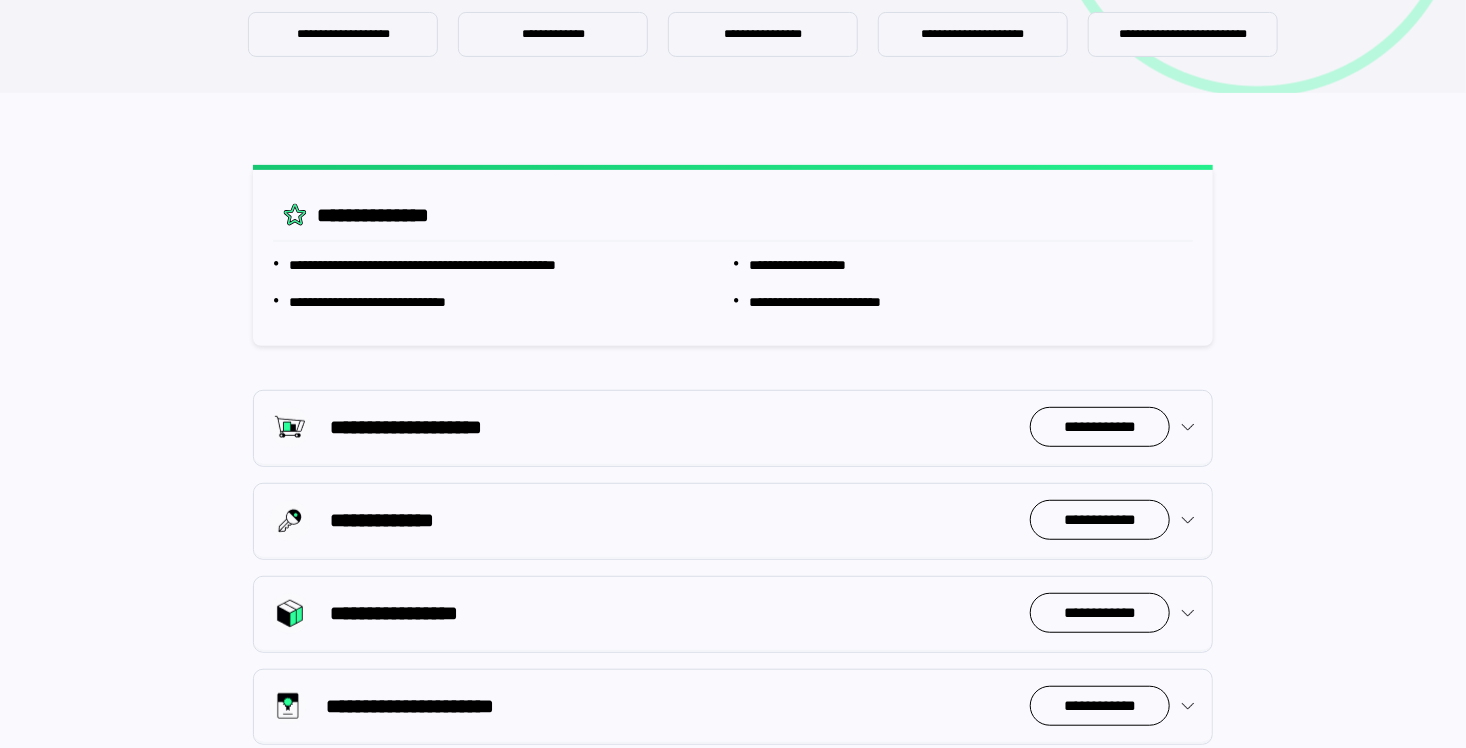 scroll, scrollTop: 0, scrollLeft: 0, axis: both 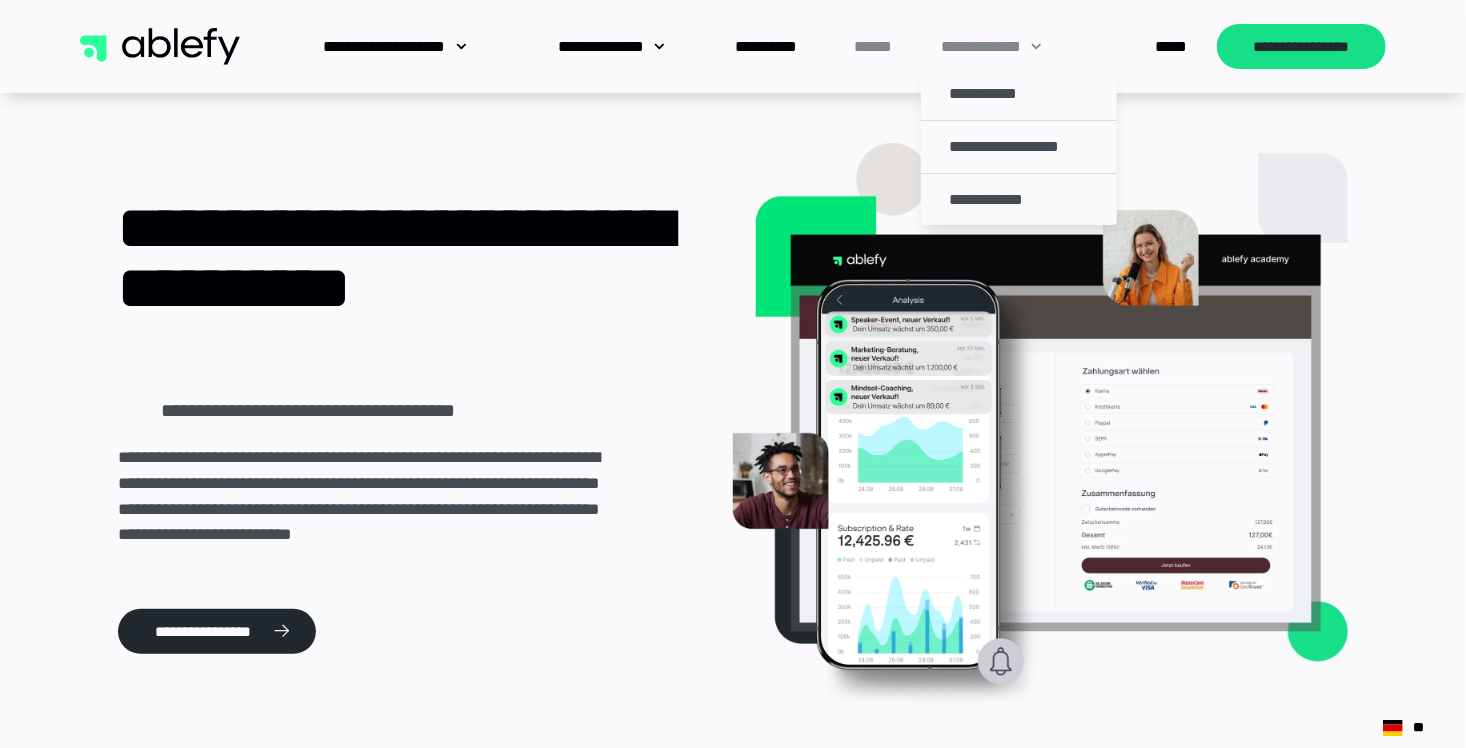 click on "******" 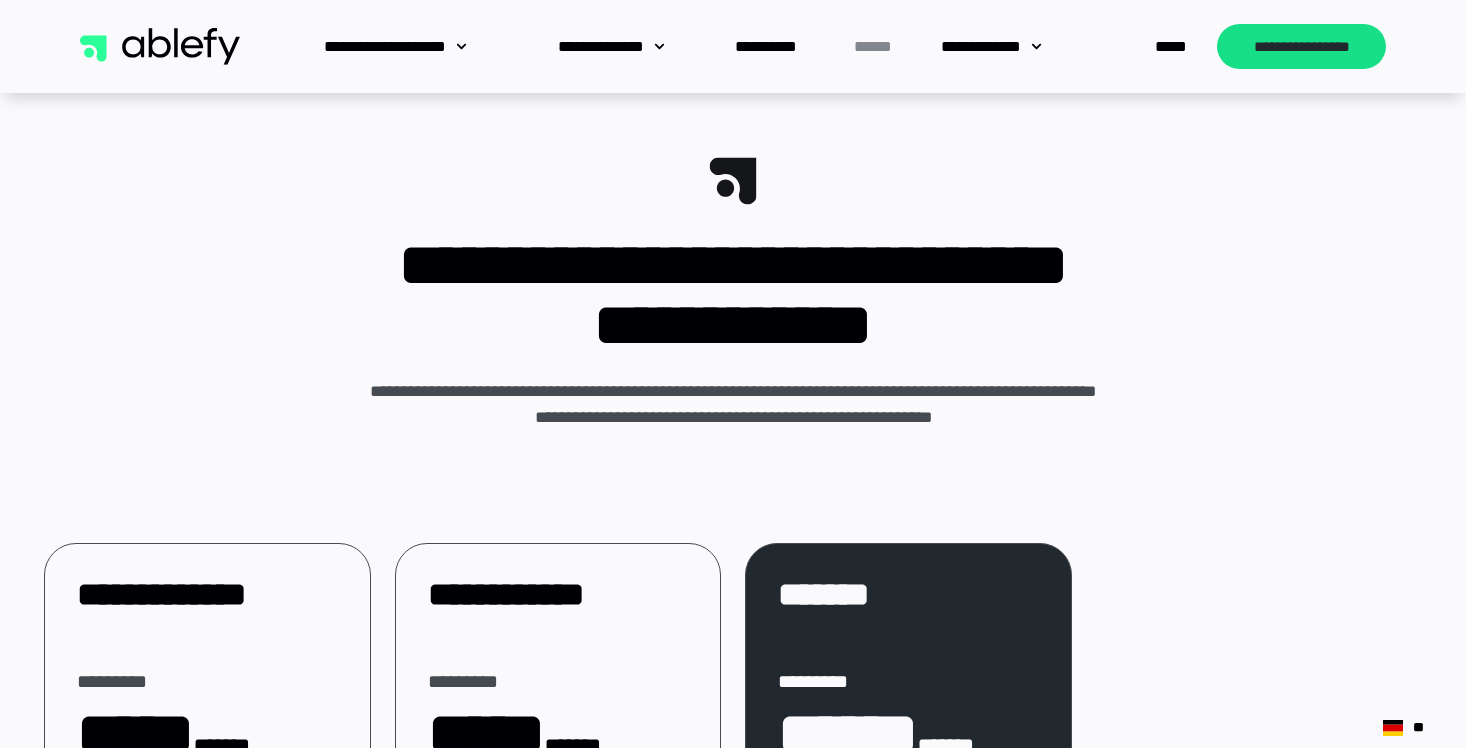 scroll, scrollTop: 0, scrollLeft: 0, axis: both 